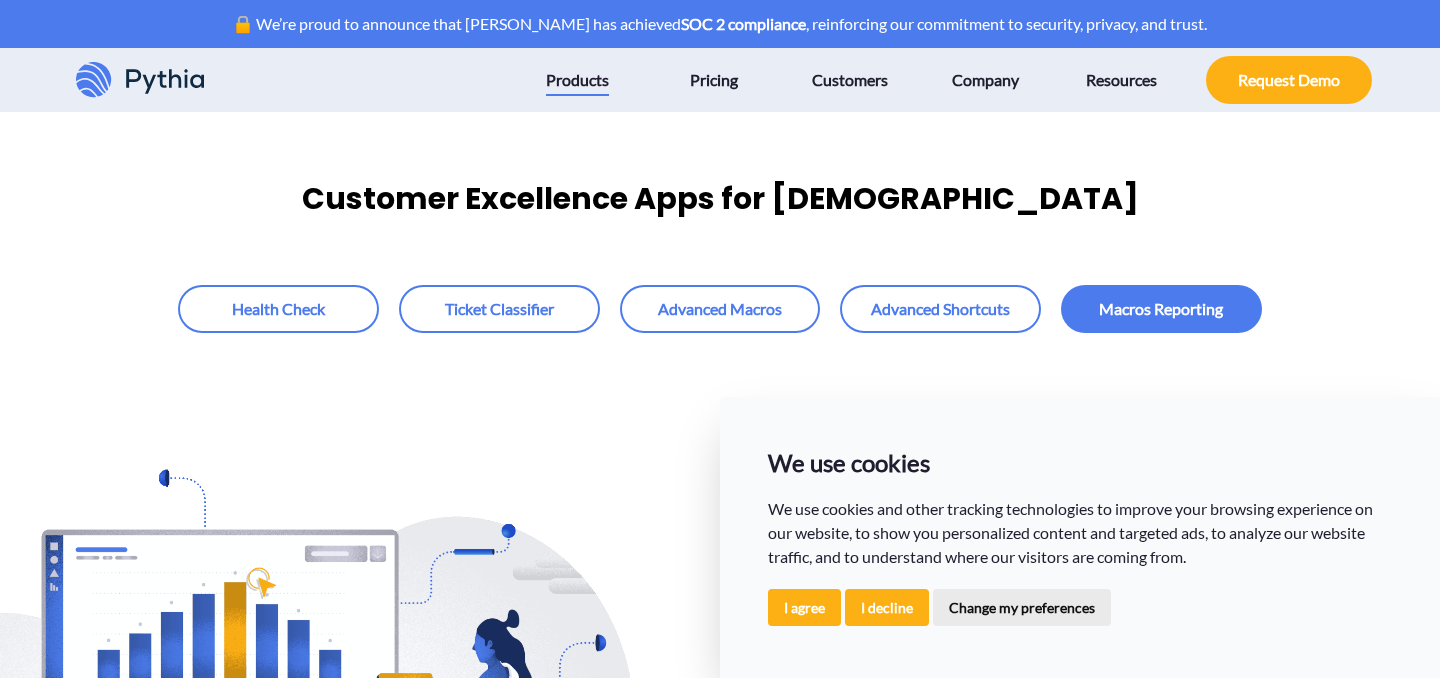 scroll, scrollTop: 0, scrollLeft: 0, axis: both 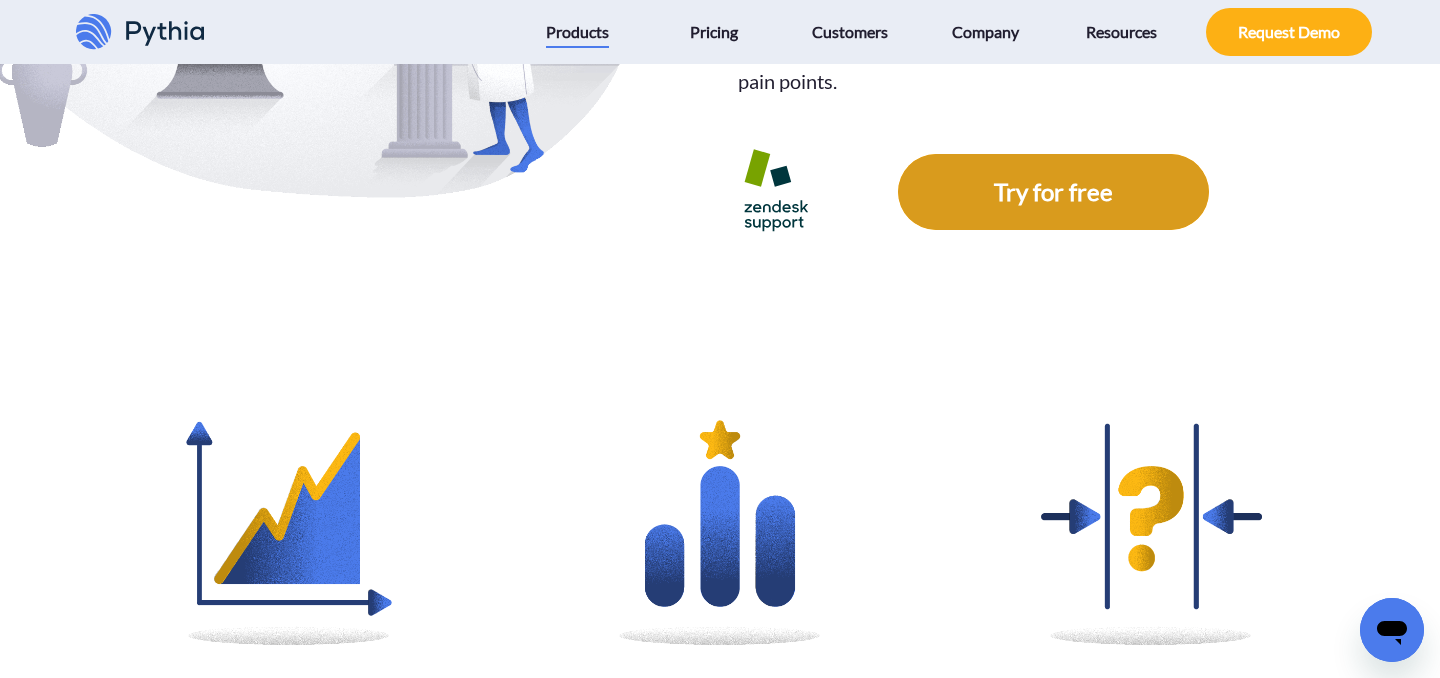 click at bounding box center [1053, 192] 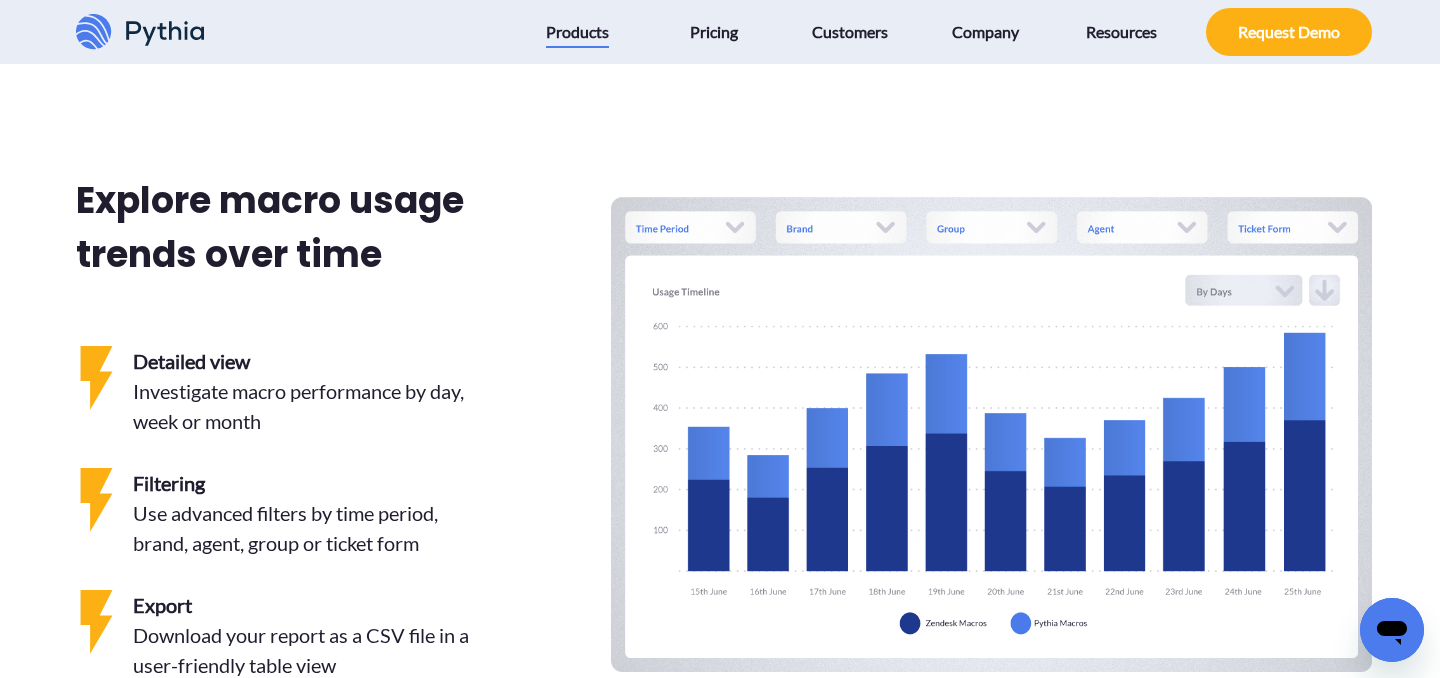 scroll, scrollTop: 1598, scrollLeft: 0, axis: vertical 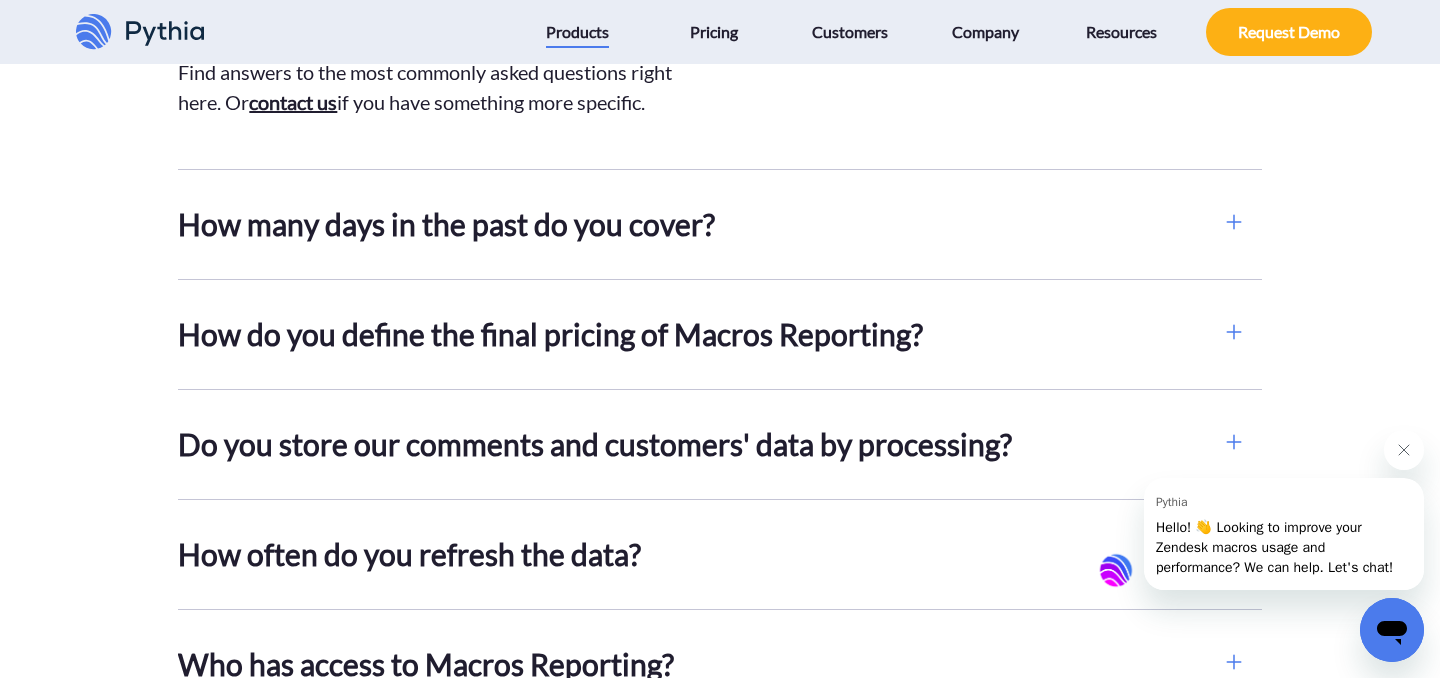 click on "How do you define the final pricing of Macros Reporting?" at bounding box center (691, 334) 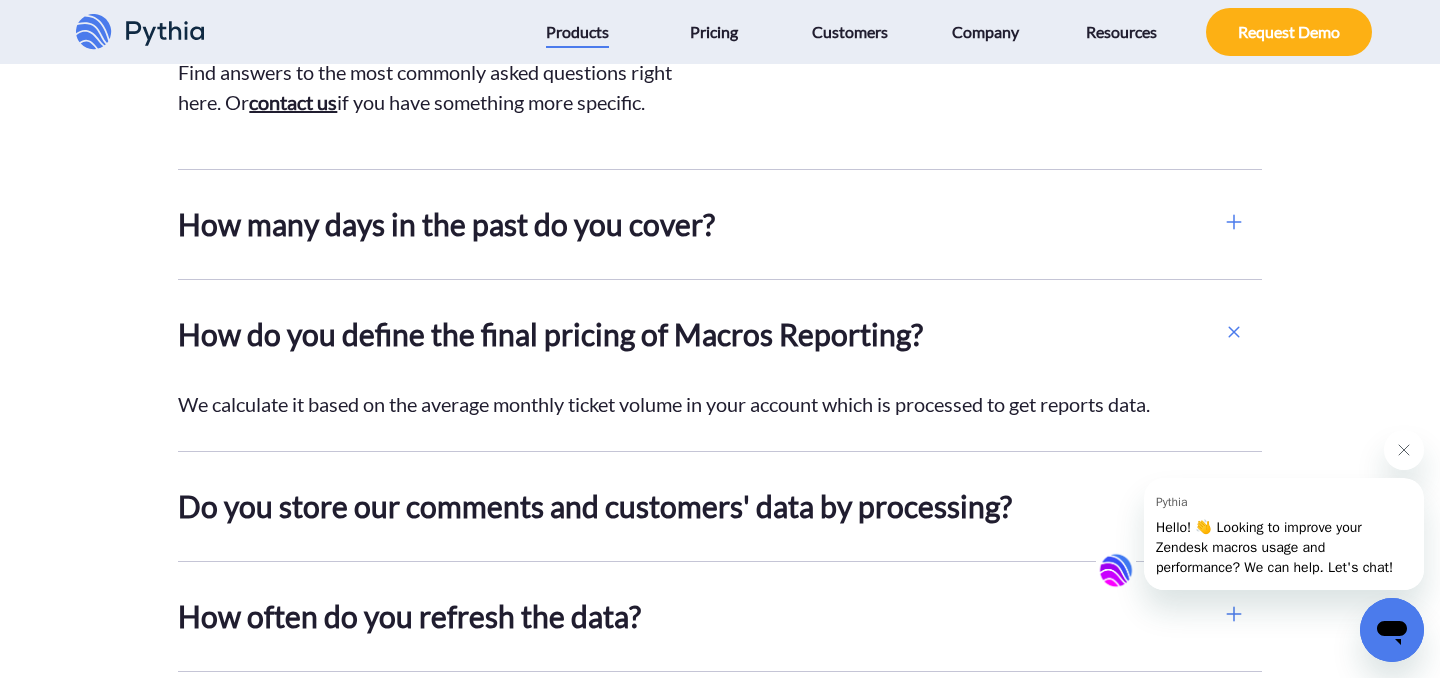 click on "How do you define the final pricing of Macros Reporting?" at bounding box center (691, 334) 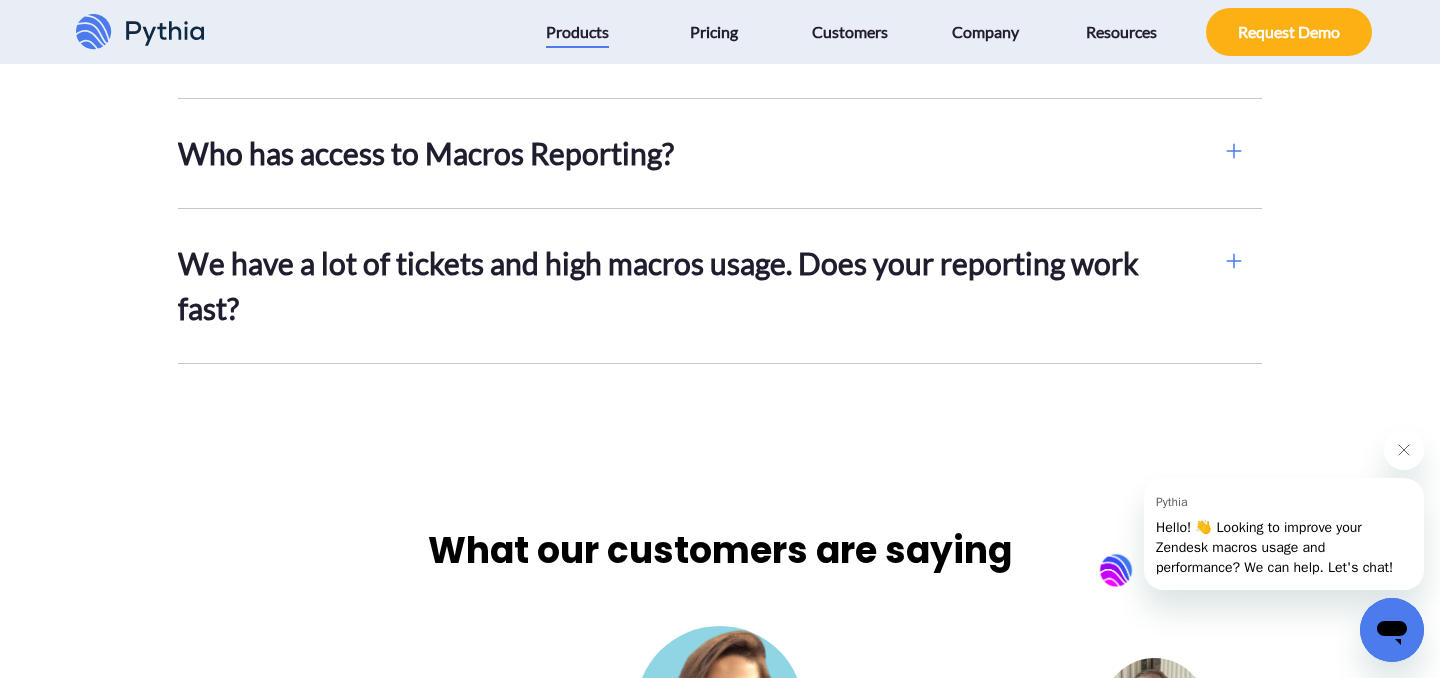 scroll, scrollTop: 5686, scrollLeft: 0, axis: vertical 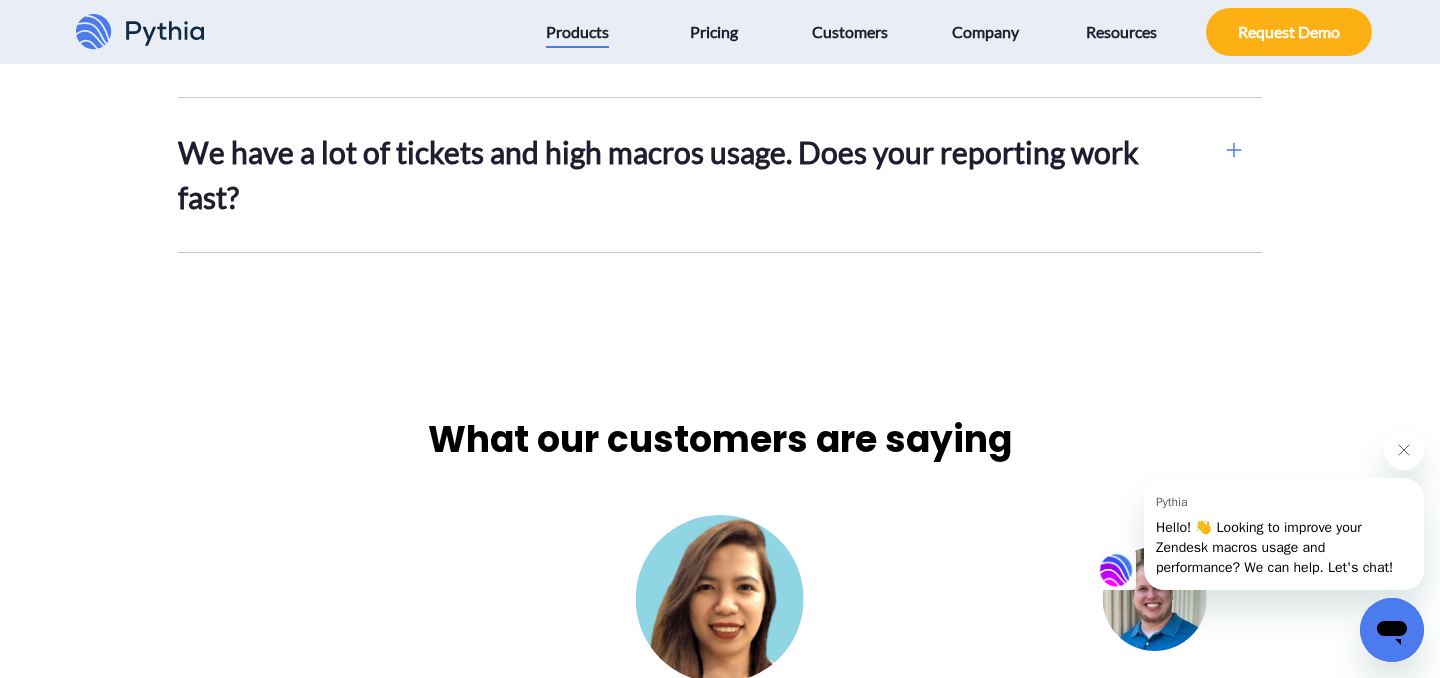 click on "We have a lot of tickets and high macros usage. Does your reporting work fast?" at bounding box center [691, 175] 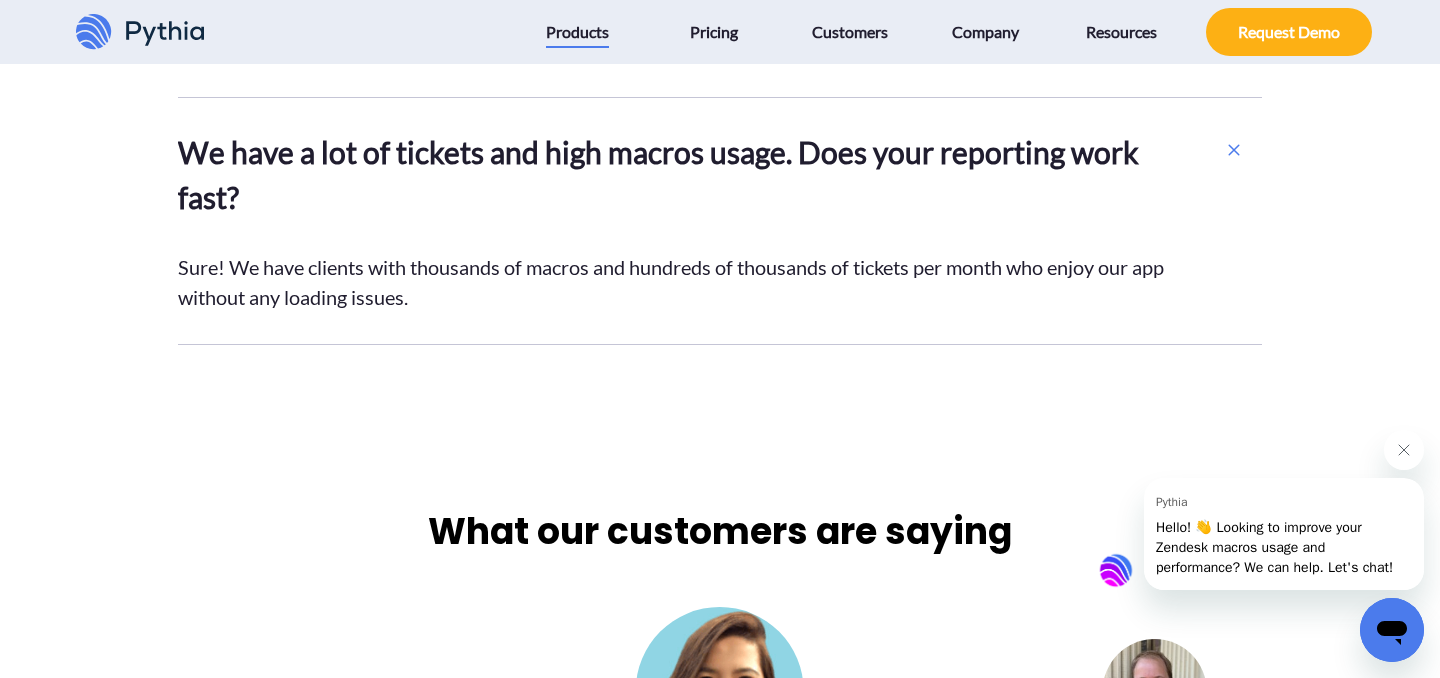 click on "We have a lot of tickets and high macros usage. Does your reporting work fast?" at bounding box center [691, 175] 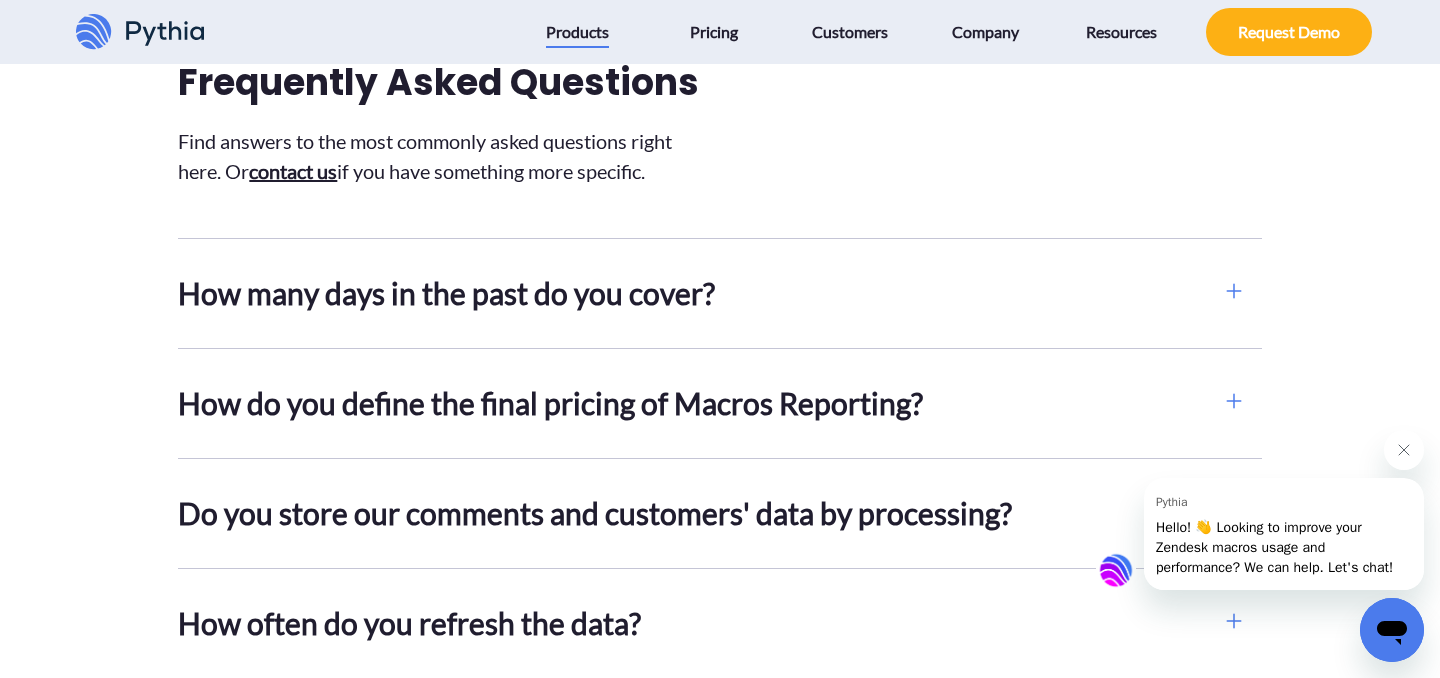 scroll, scrollTop: 4931, scrollLeft: 0, axis: vertical 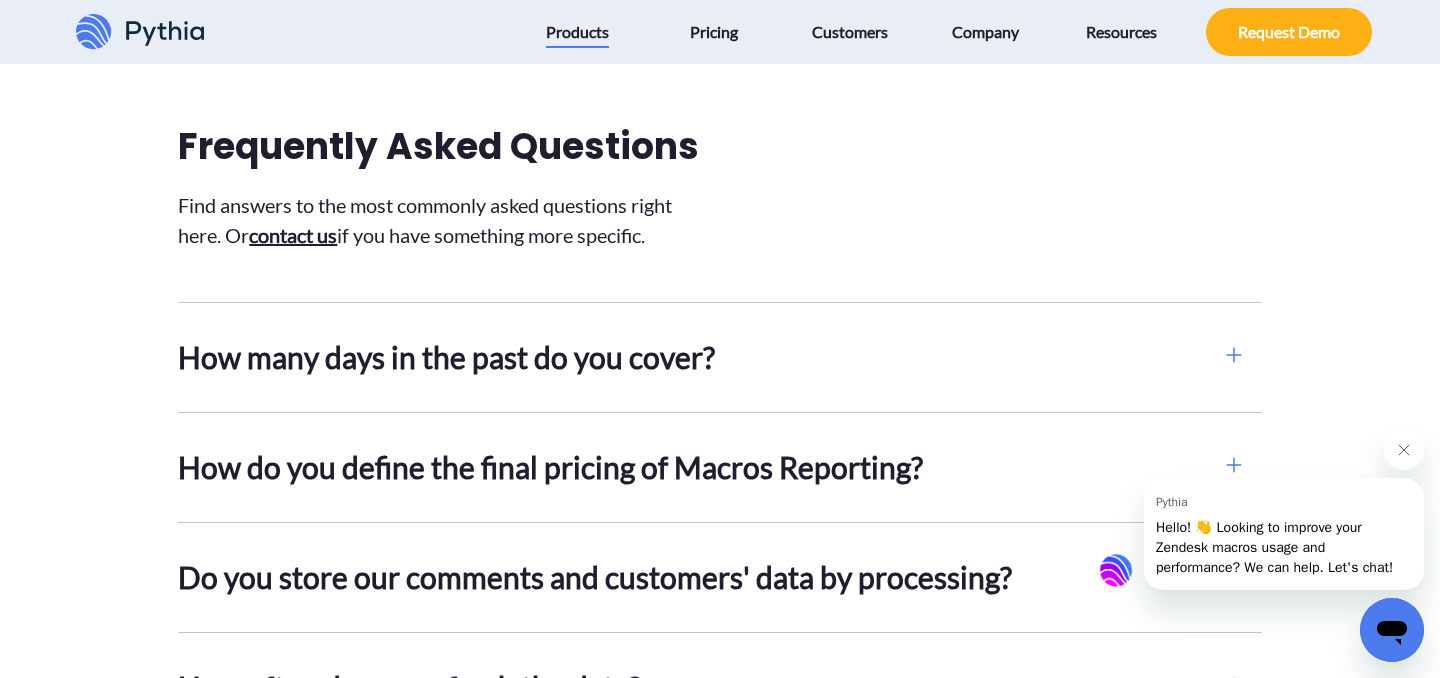 click on "How many days in the past do you cover? By default, we get all unarchived tickets from Zendesk which are technically tickets from the last 120 days. The trial covers 5 last days only. Contact us if you want to discuss your custom data import requirements." at bounding box center [699, 357] 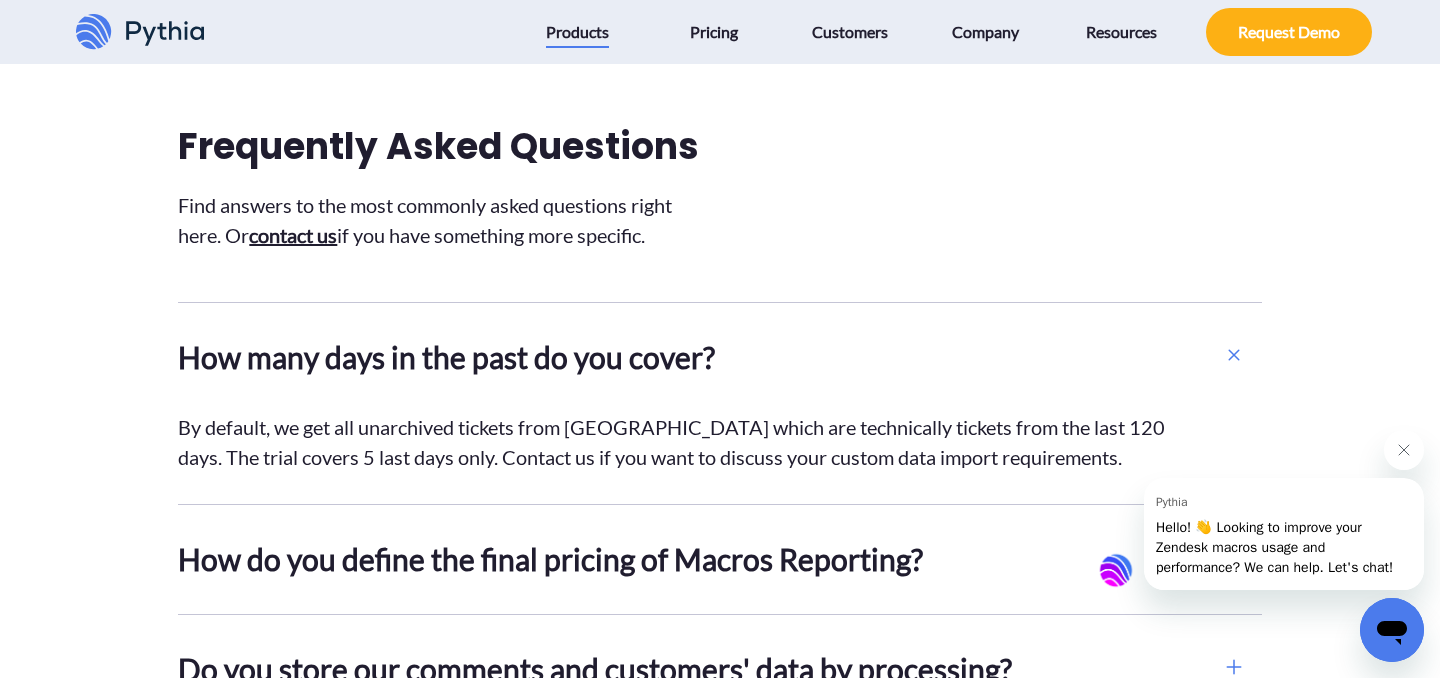 click on "How many days in the past do you cover?" at bounding box center [691, 357] 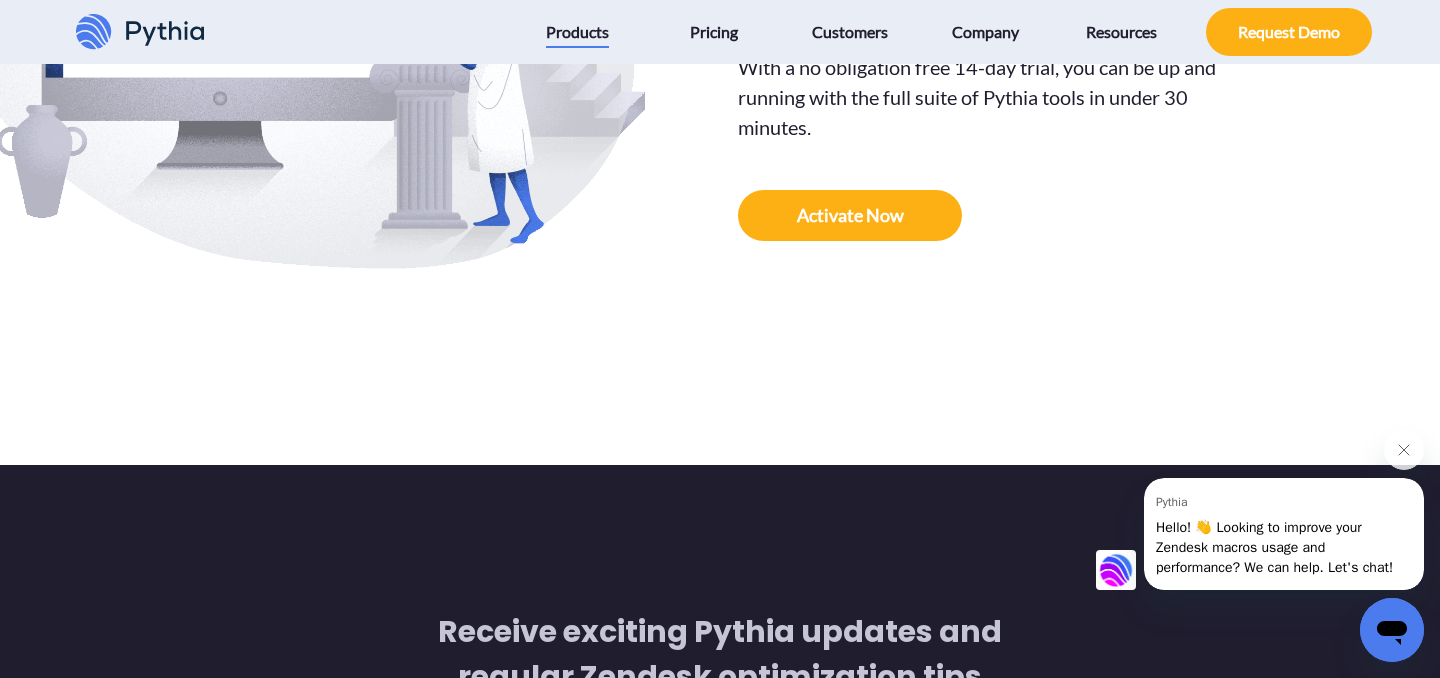 scroll, scrollTop: 7911, scrollLeft: 0, axis: vertical 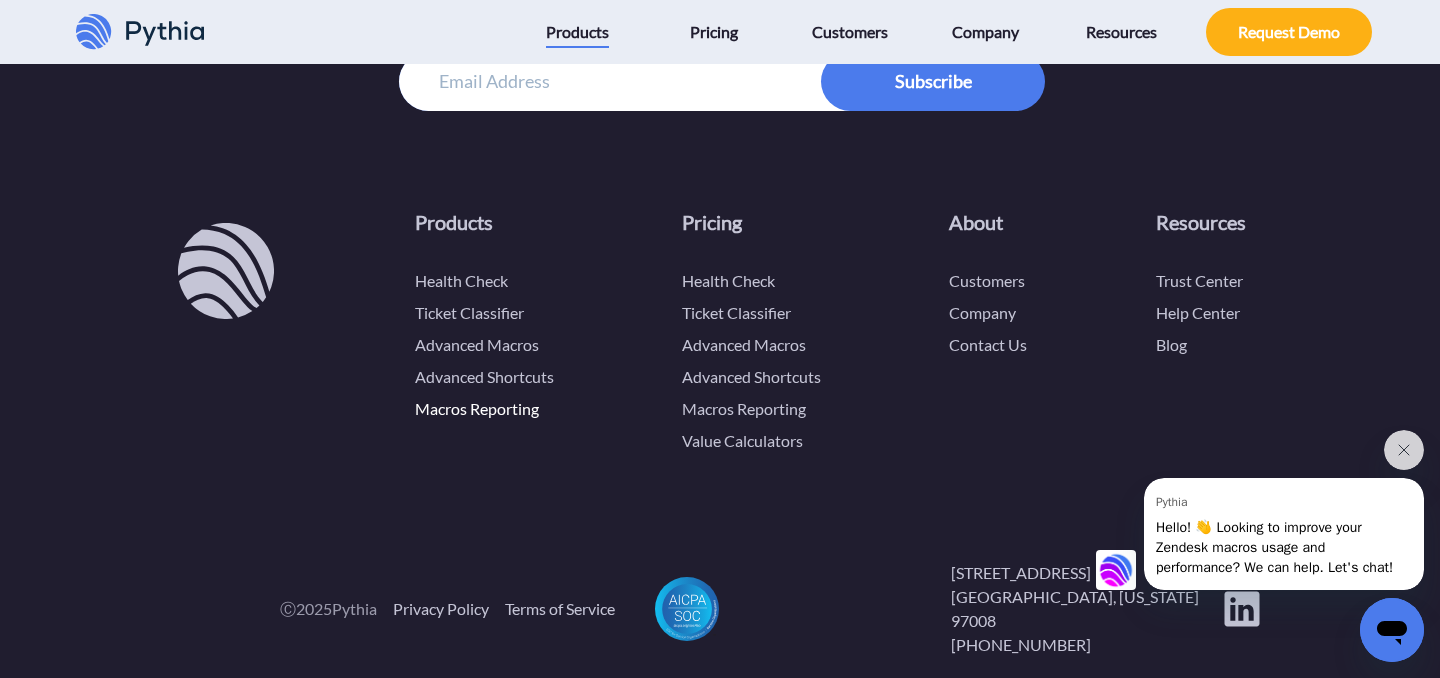 click at bounding box center [1392, 630] 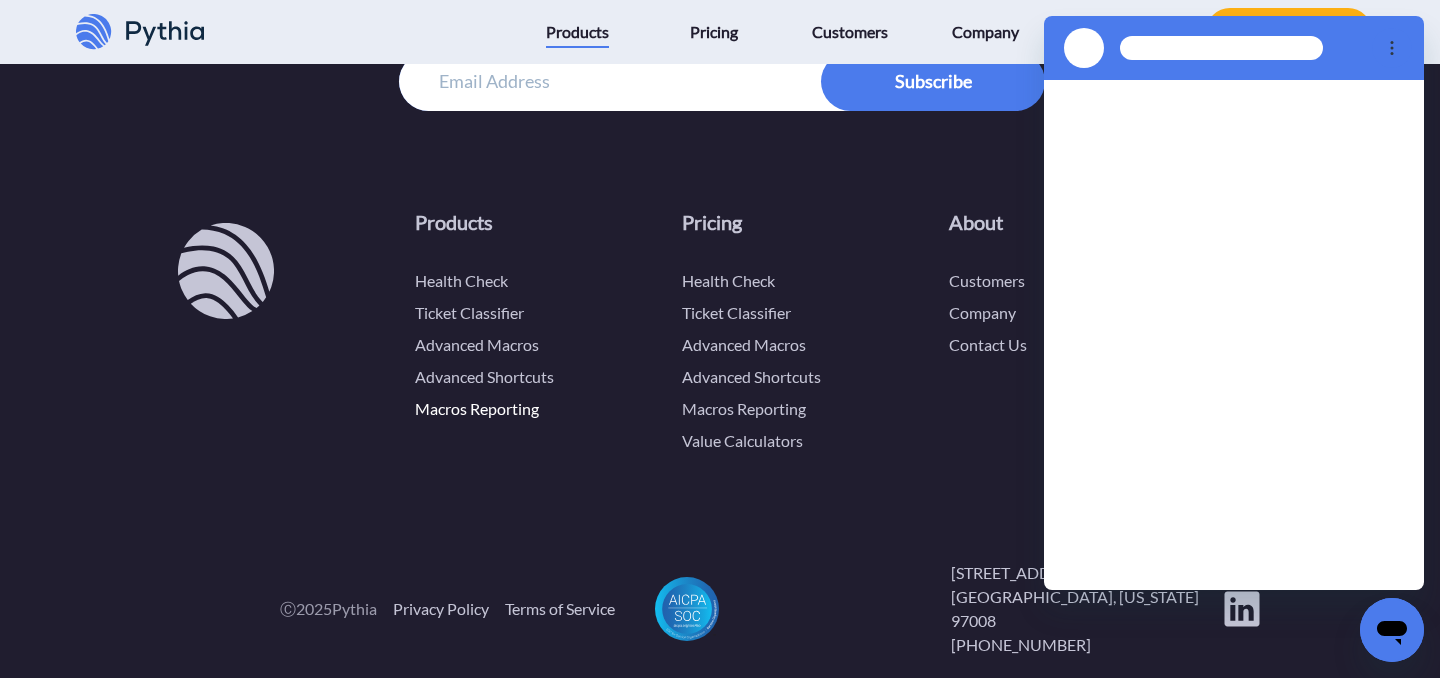 scroll, scrollTop: 0, scrollLeft: 0, axis: both 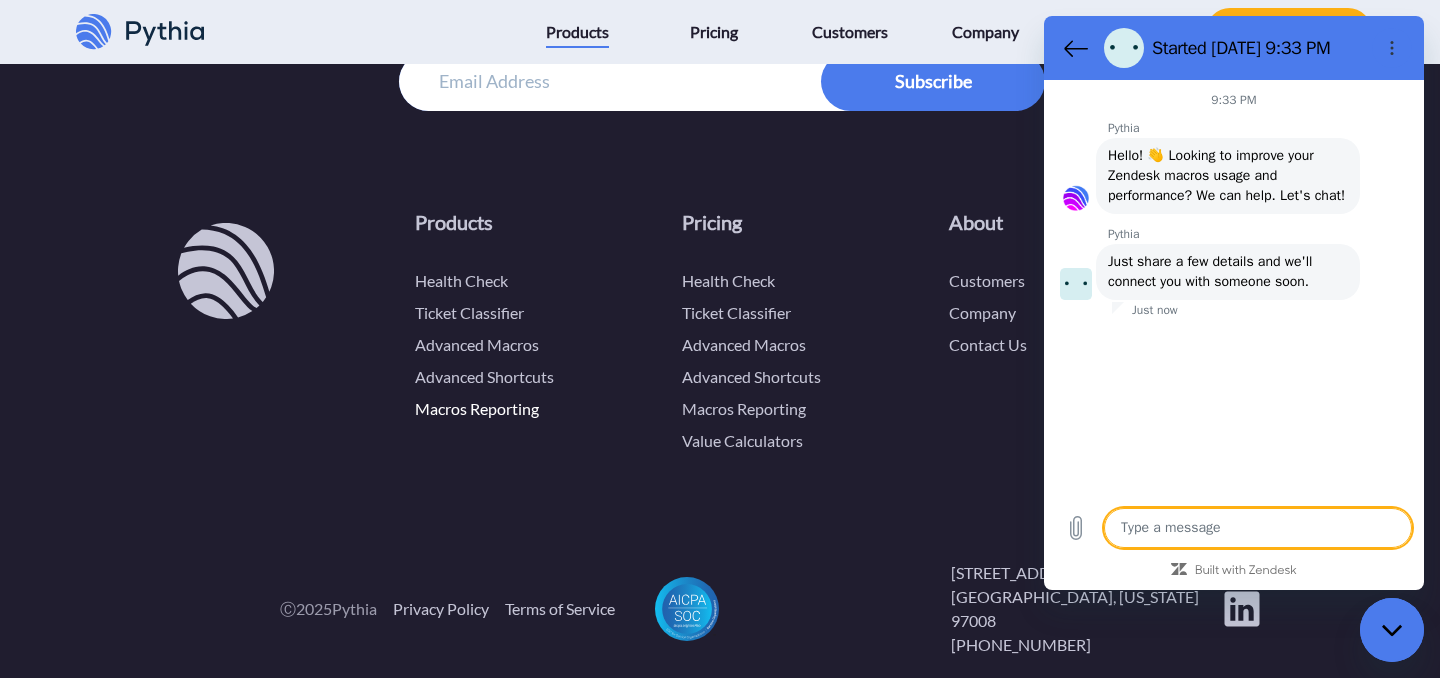 type on "x" 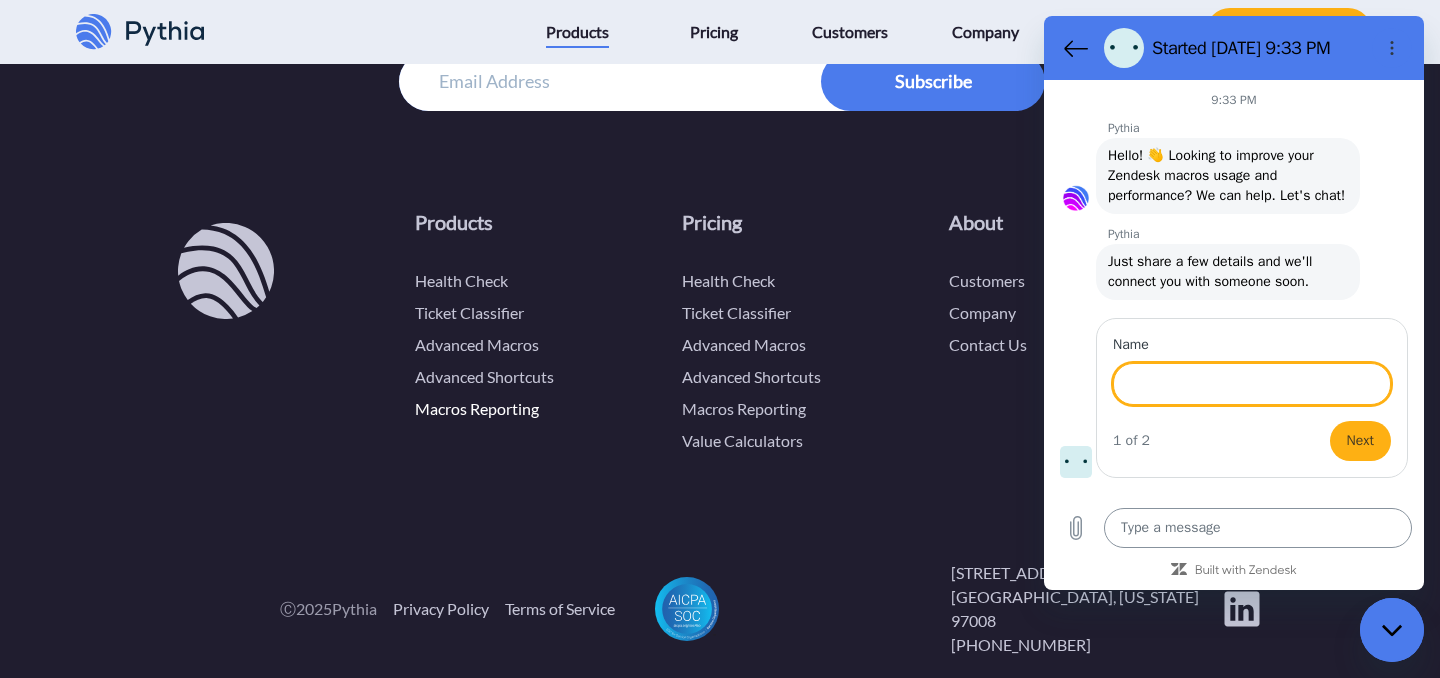 scroll, scrollTop: 1, scrollLeft: 0, axis: vertical 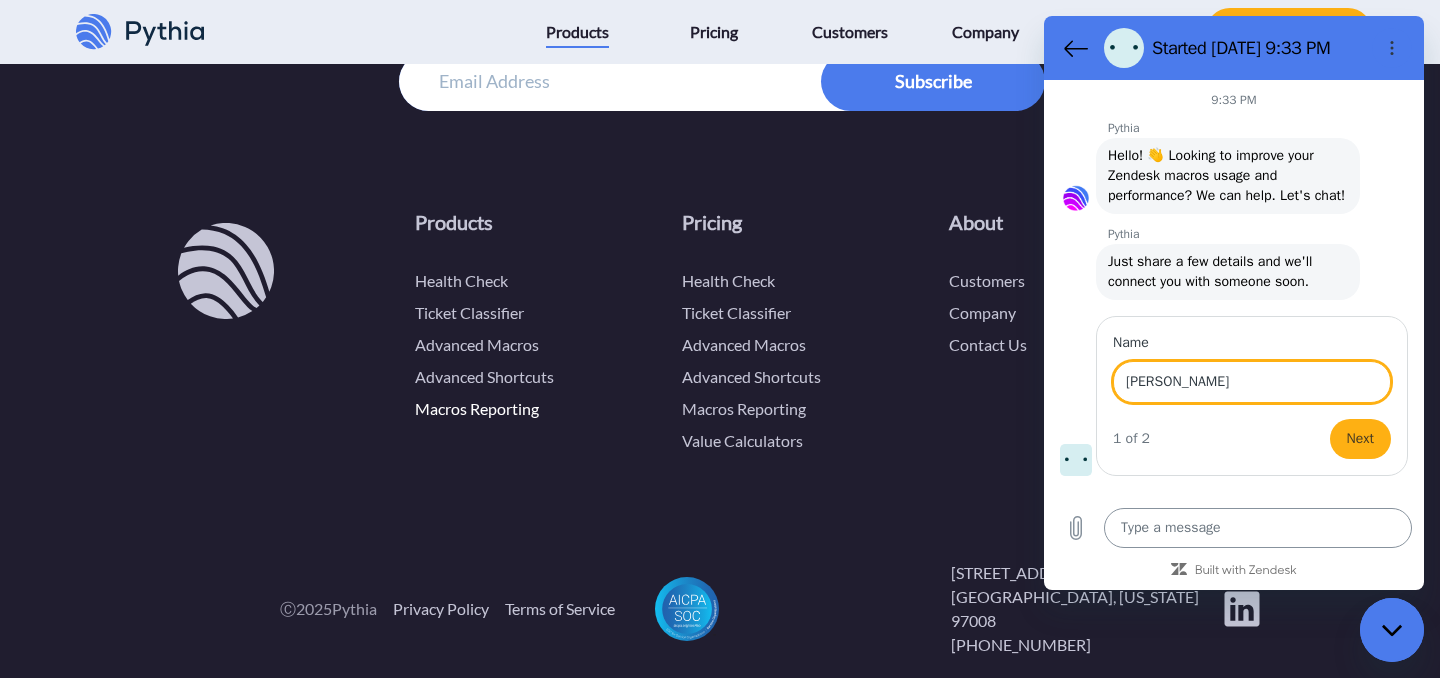 type on "Saketh" 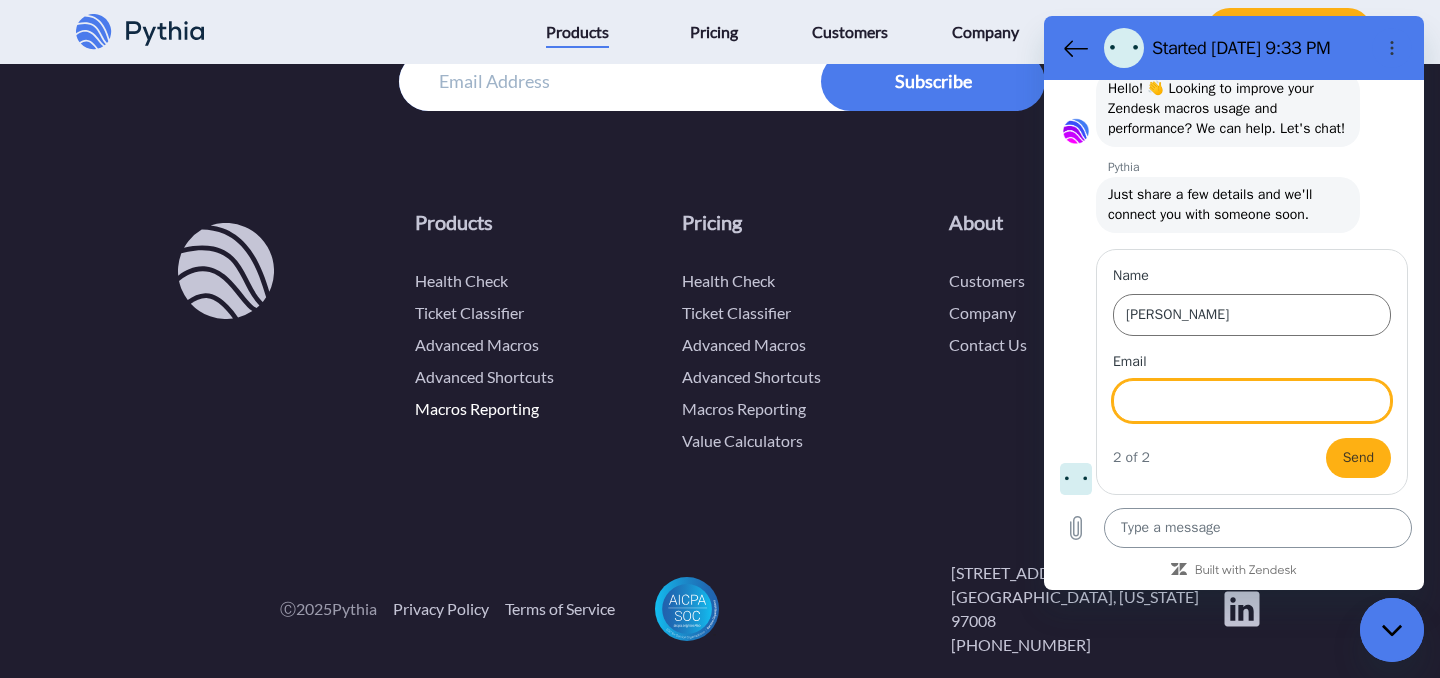 scroll, scrollTop: 87, scrollLeft: 0, axis: vertical 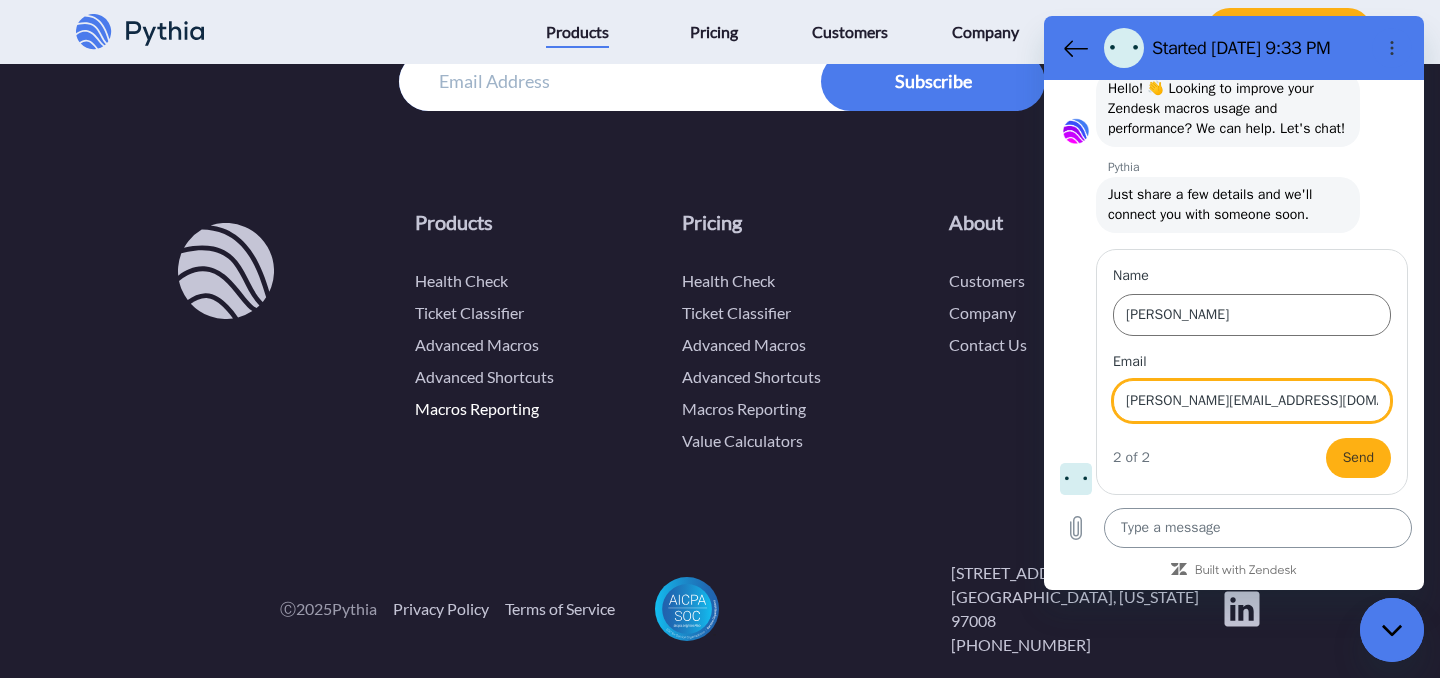 type on "saketh.rednam@dazn.com" 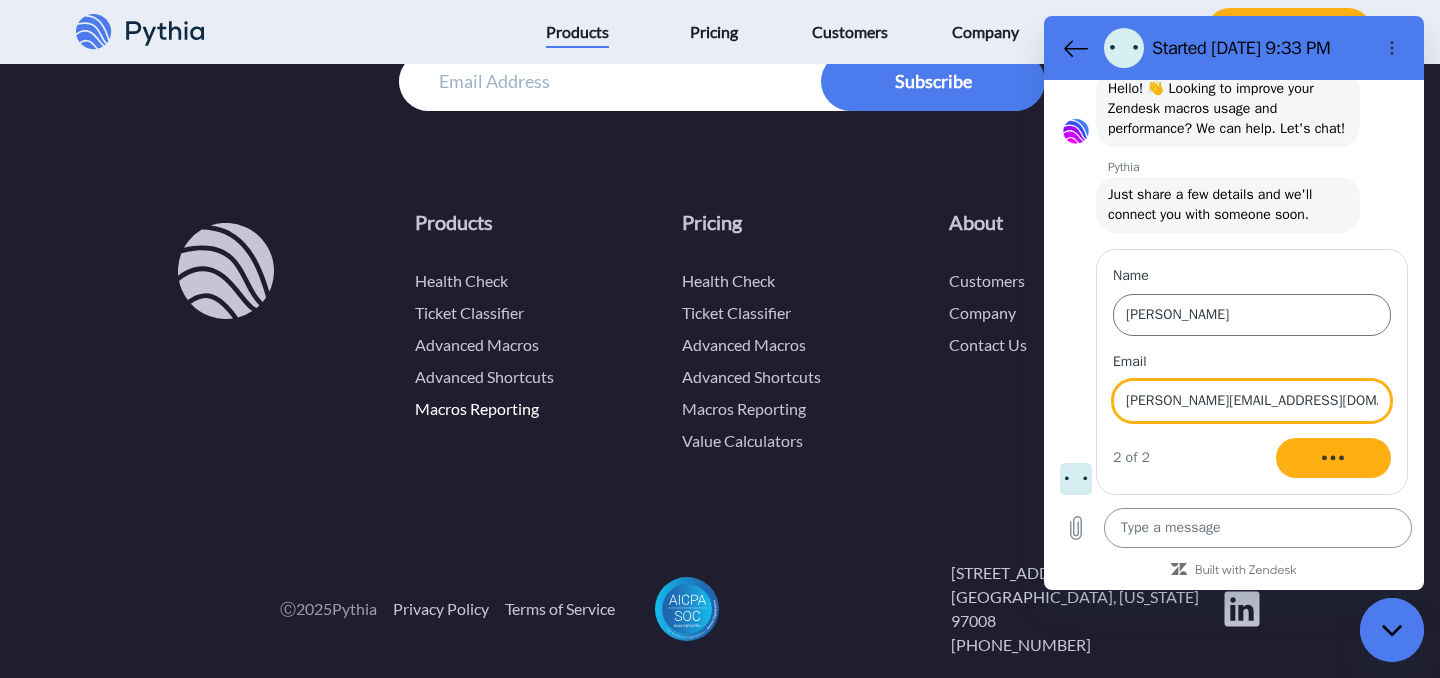 scroll, scrollTop: 0, scrollLeft: 0, axis: both 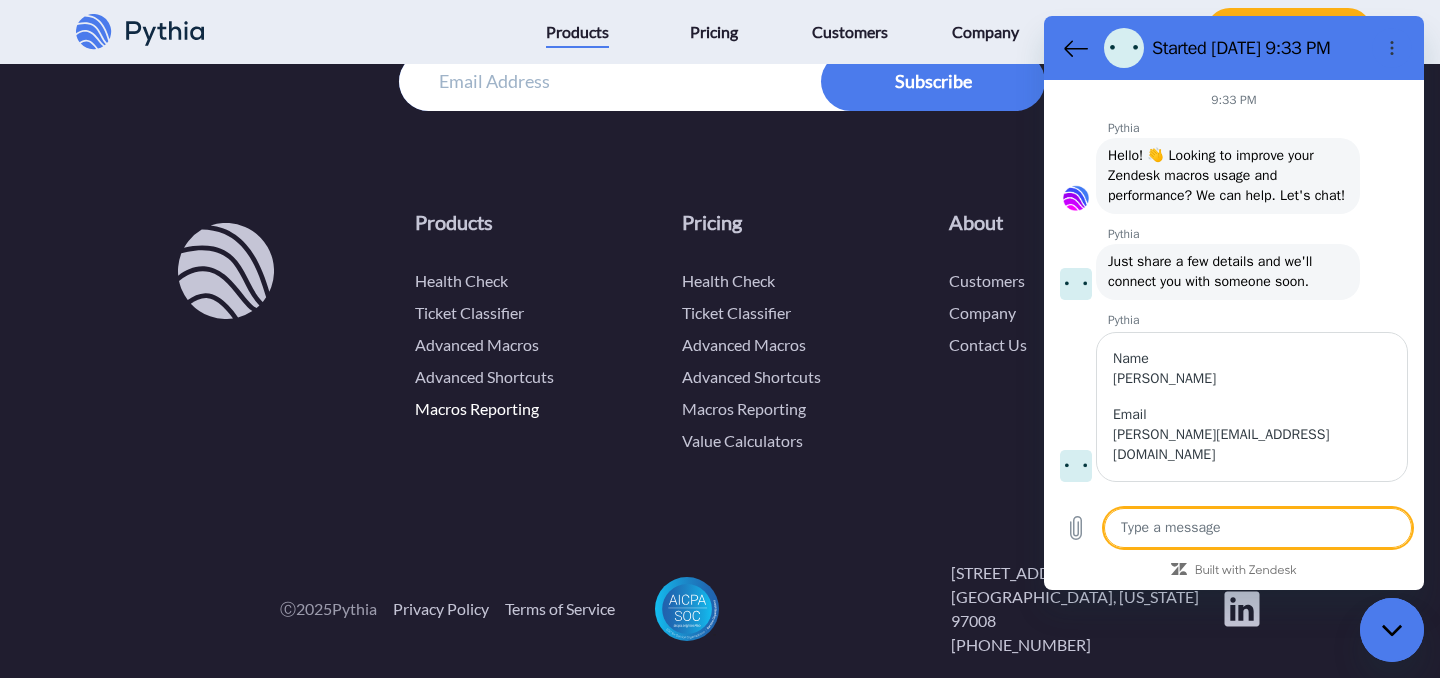 type on "x" 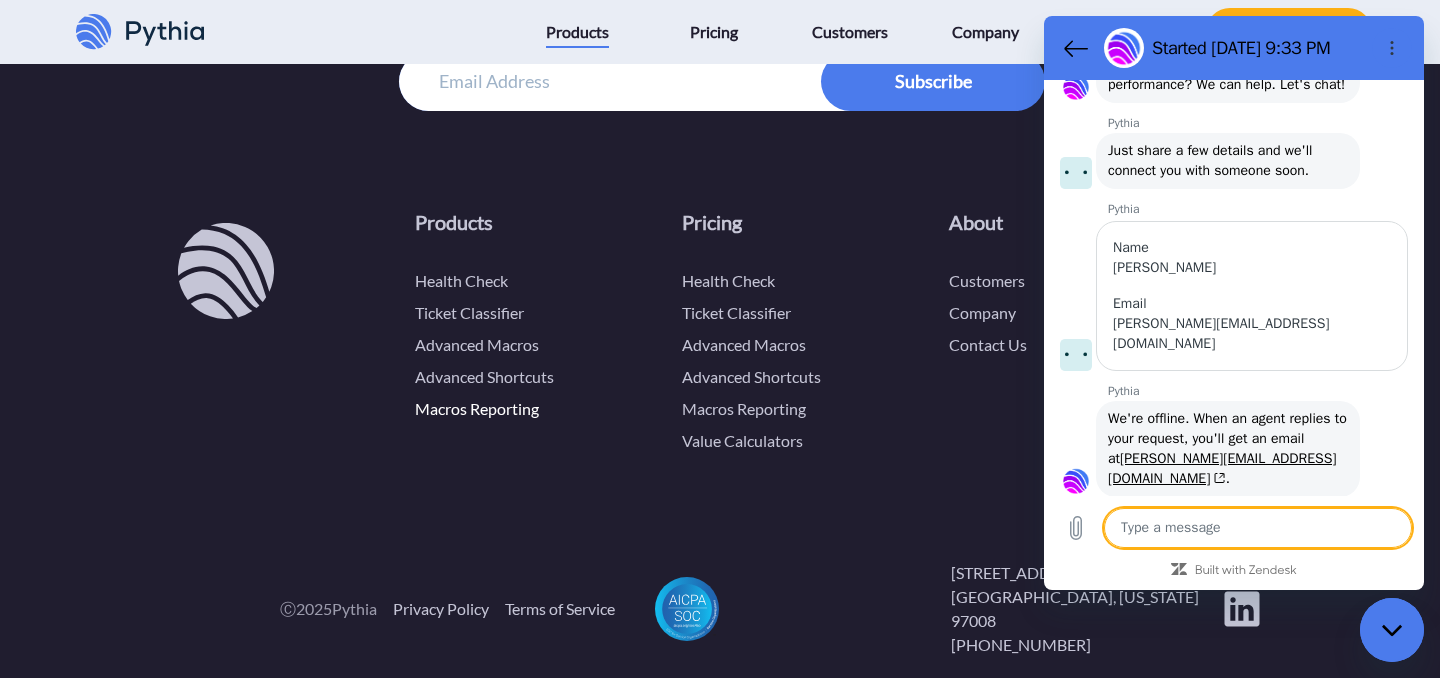 scroll, scrollTop: 115, scrollLeft: 0, axis: vertical 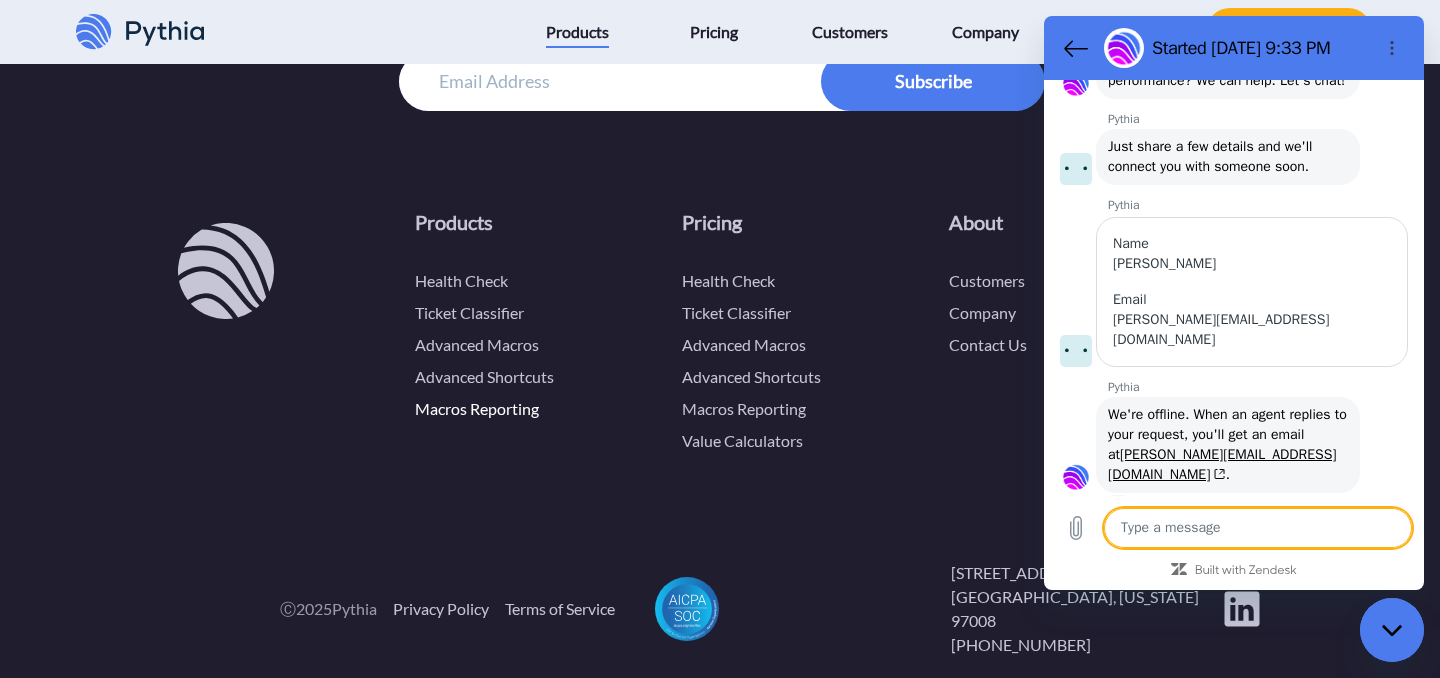 type on "a" 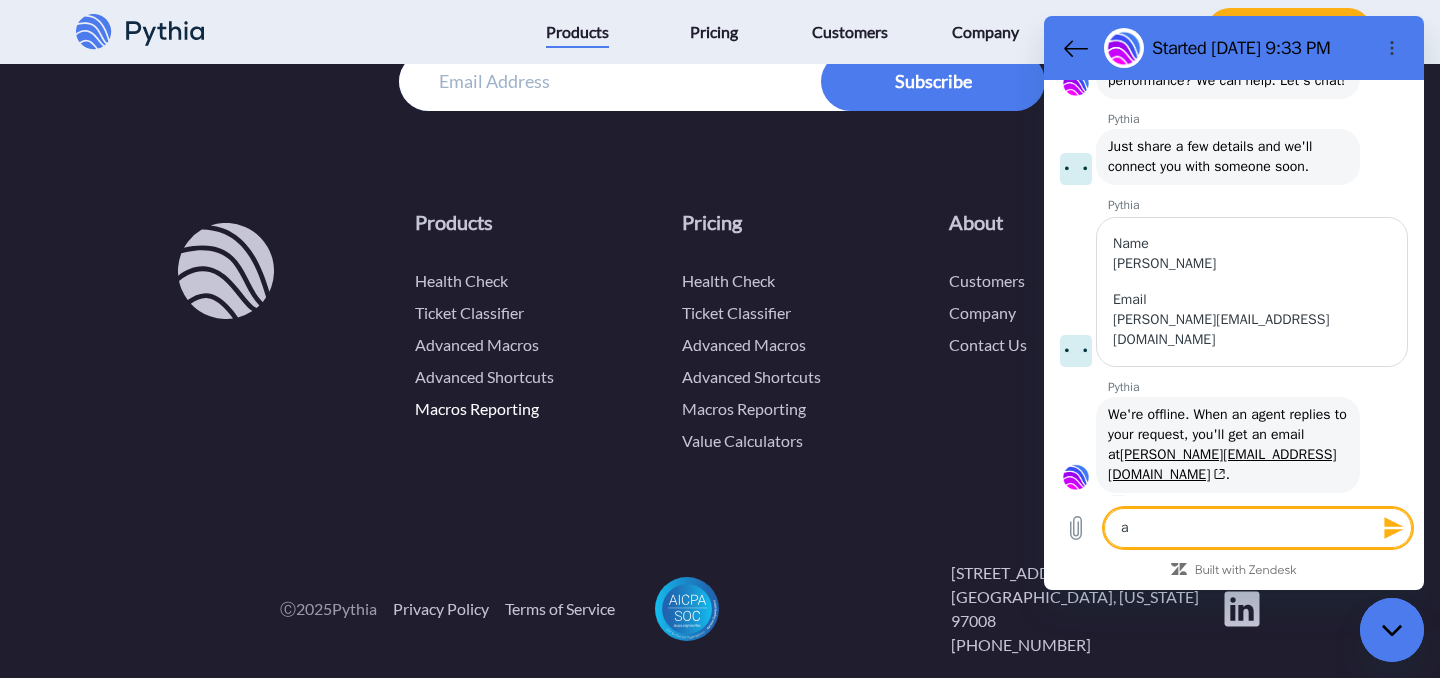 type on "ah" 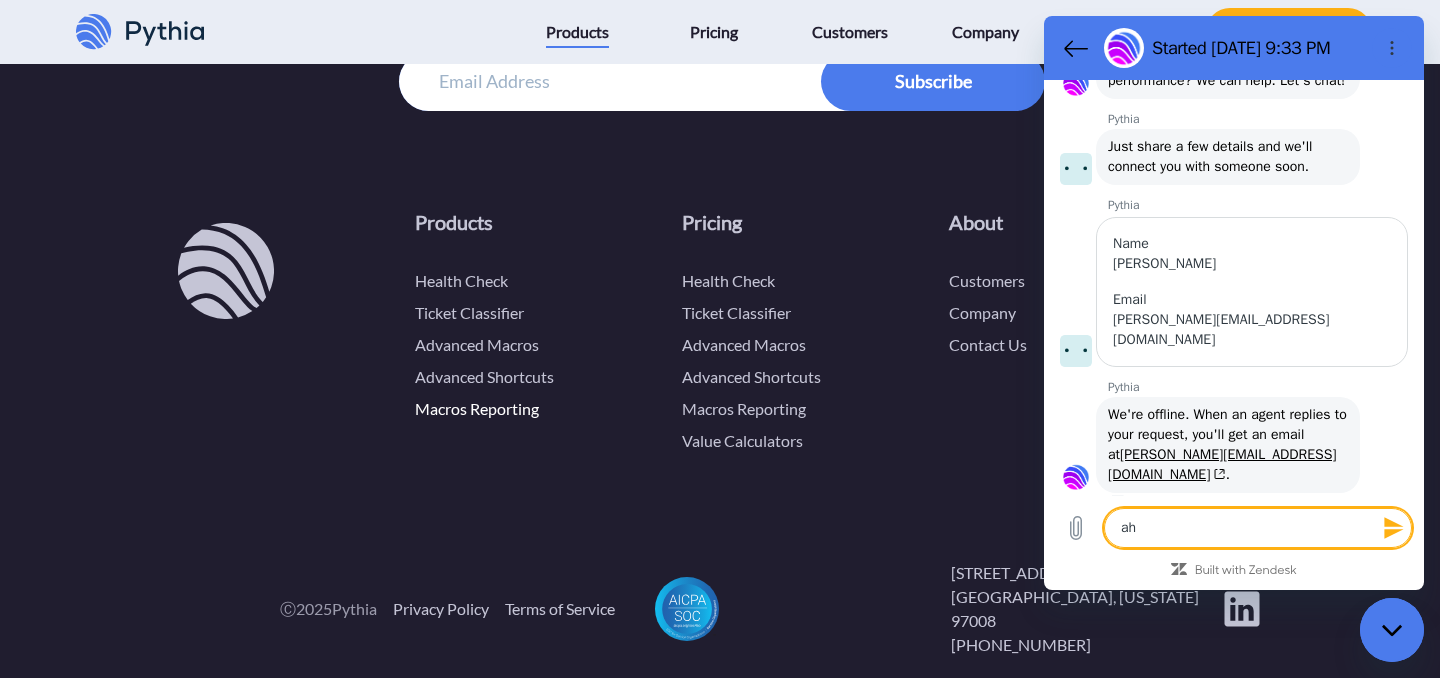type on "ah" 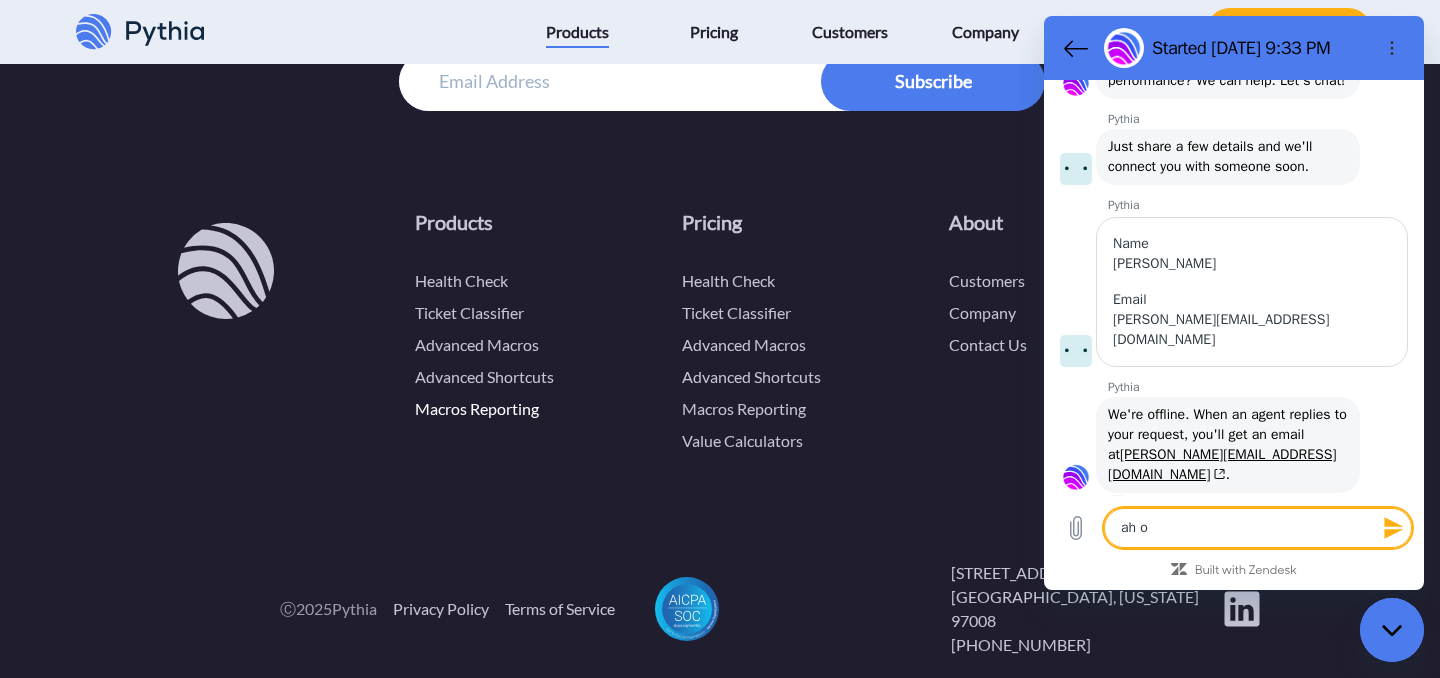 type on "ah ok" 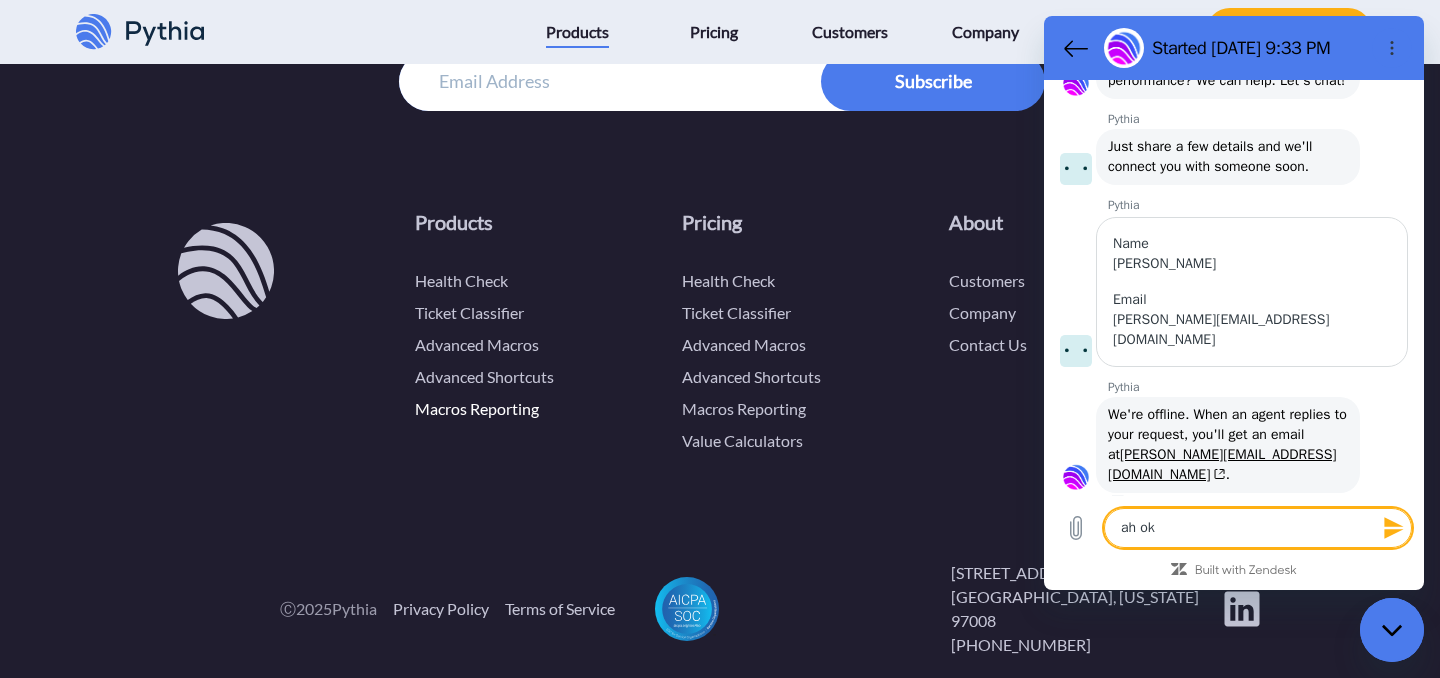type on "ah oka" 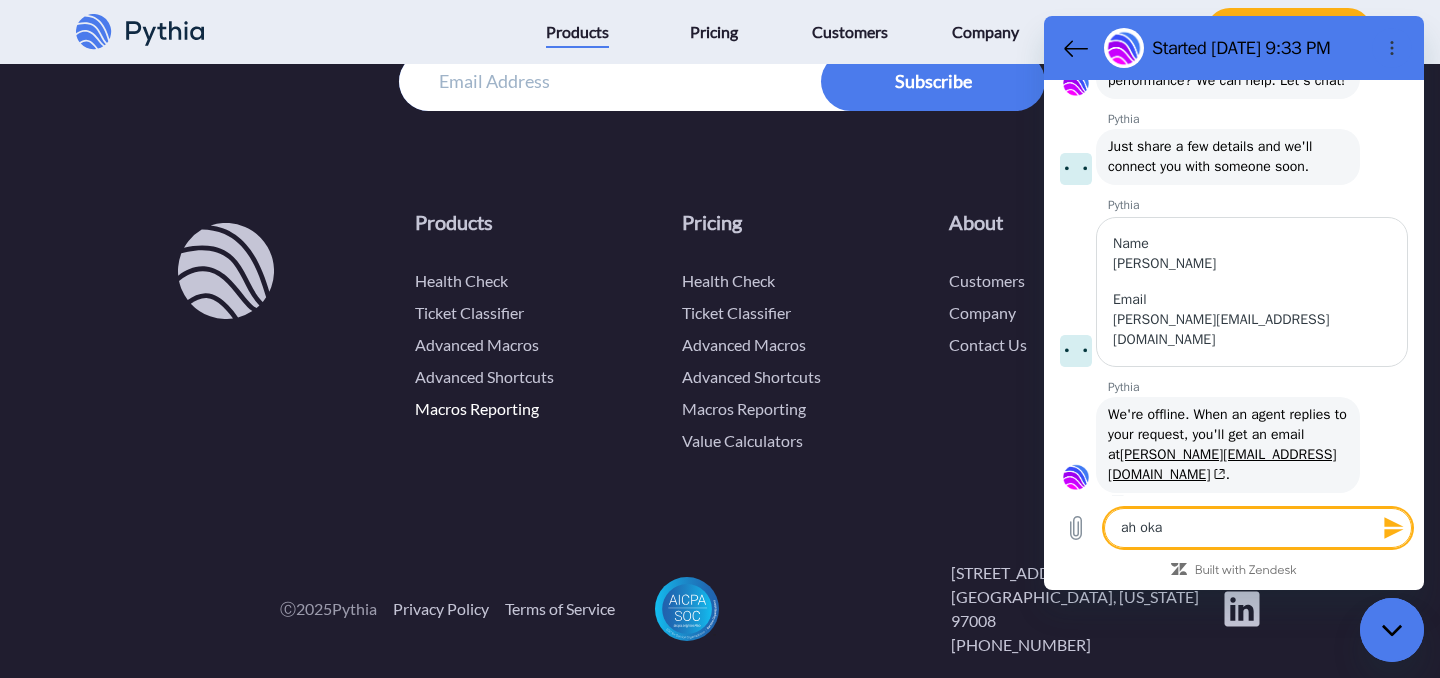 type on "ah okay" 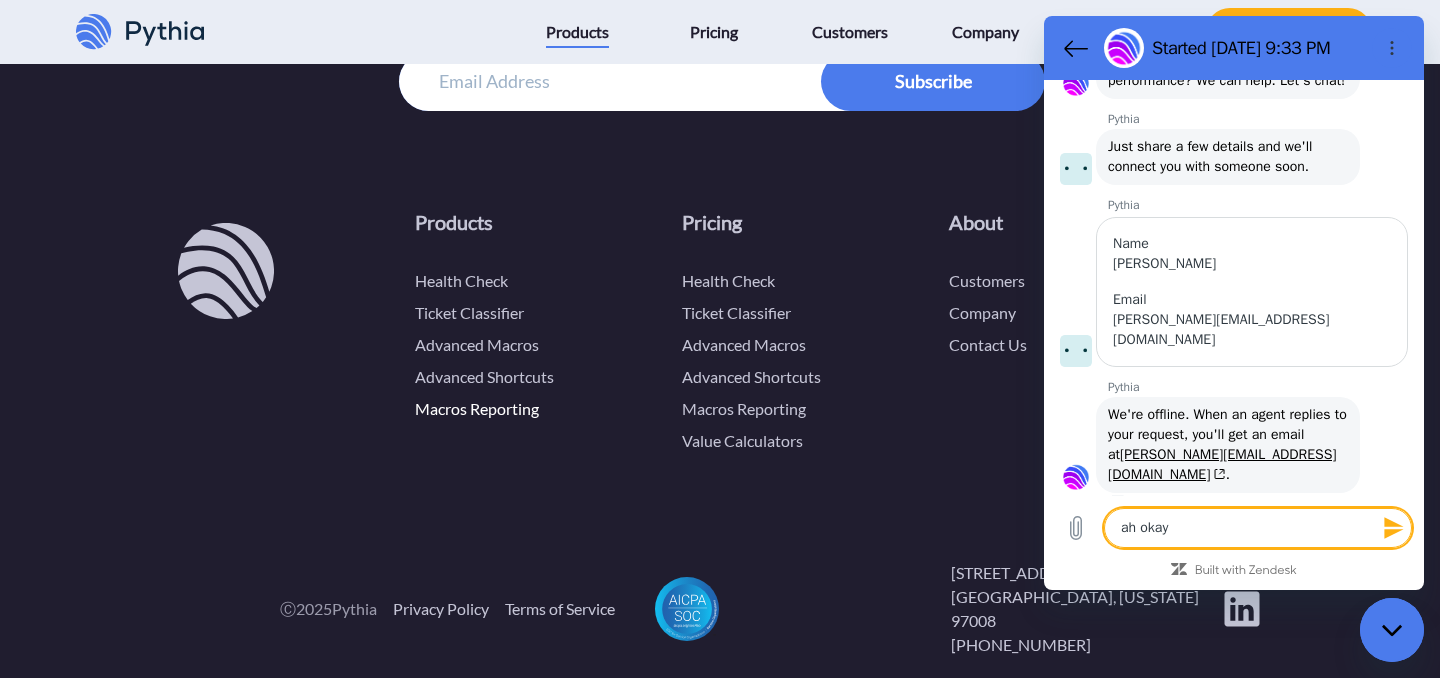 type 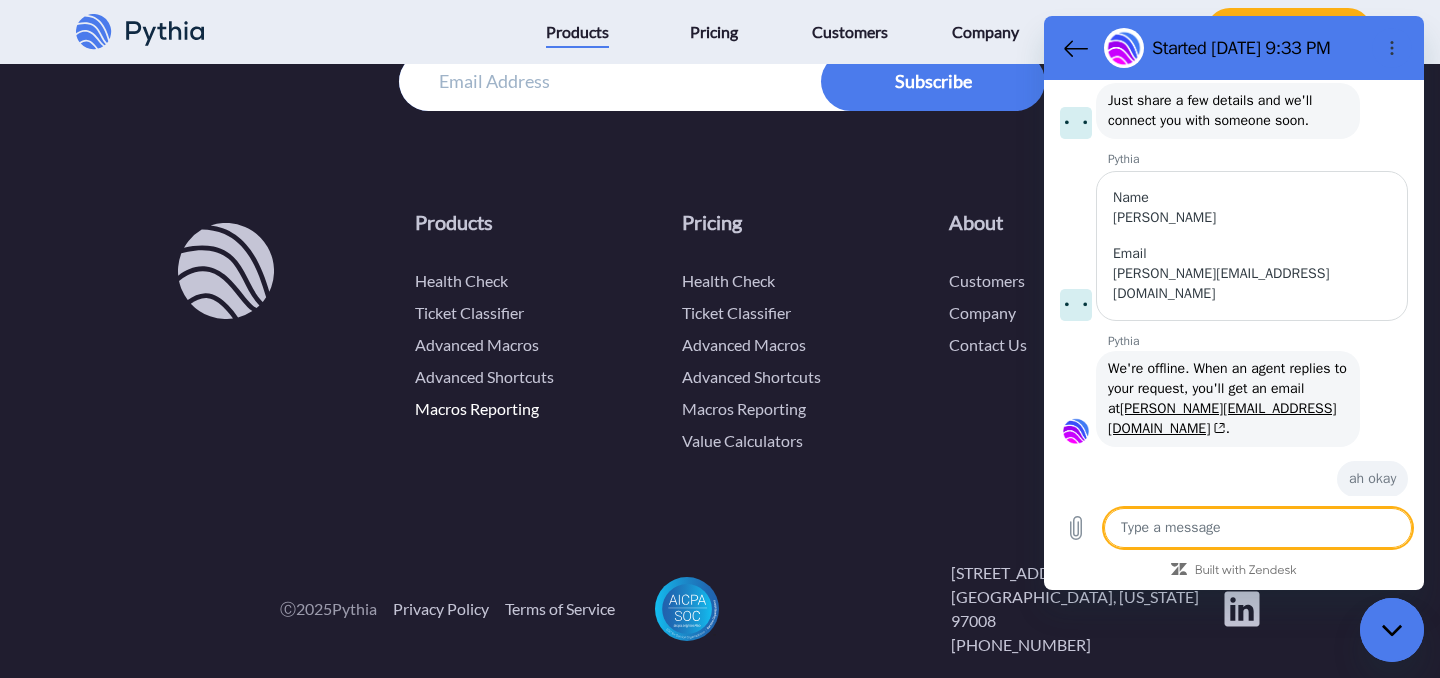 type on "x" 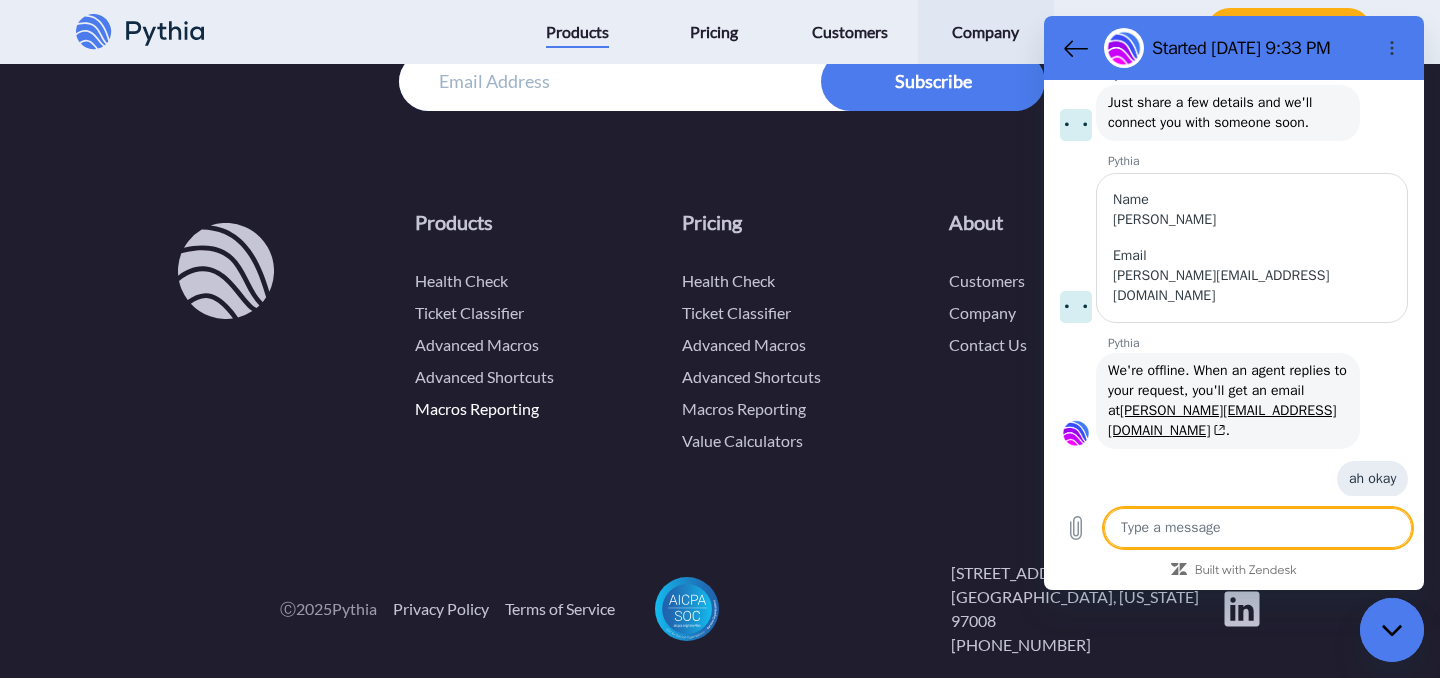 scroll, scrollTop: 163, scrollLeft: 0, axis: vertical 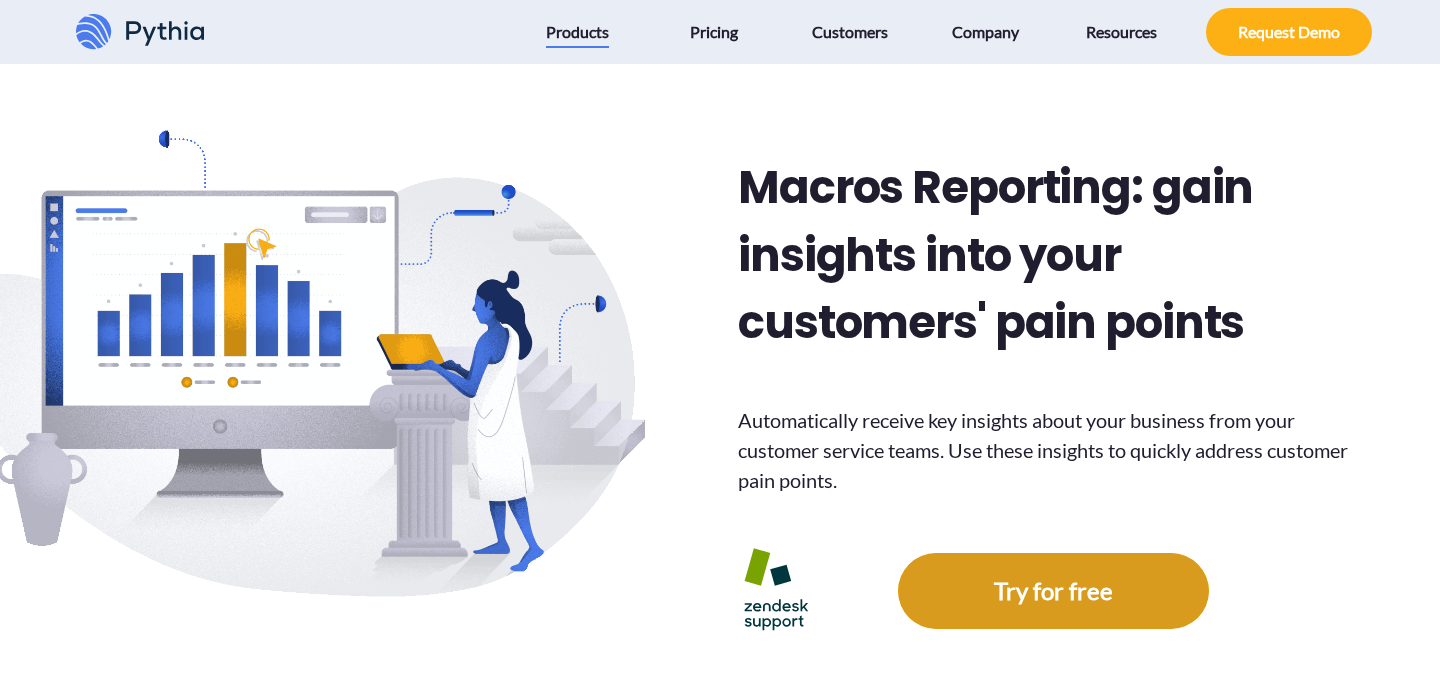 click at bounding box center (1053, 591) 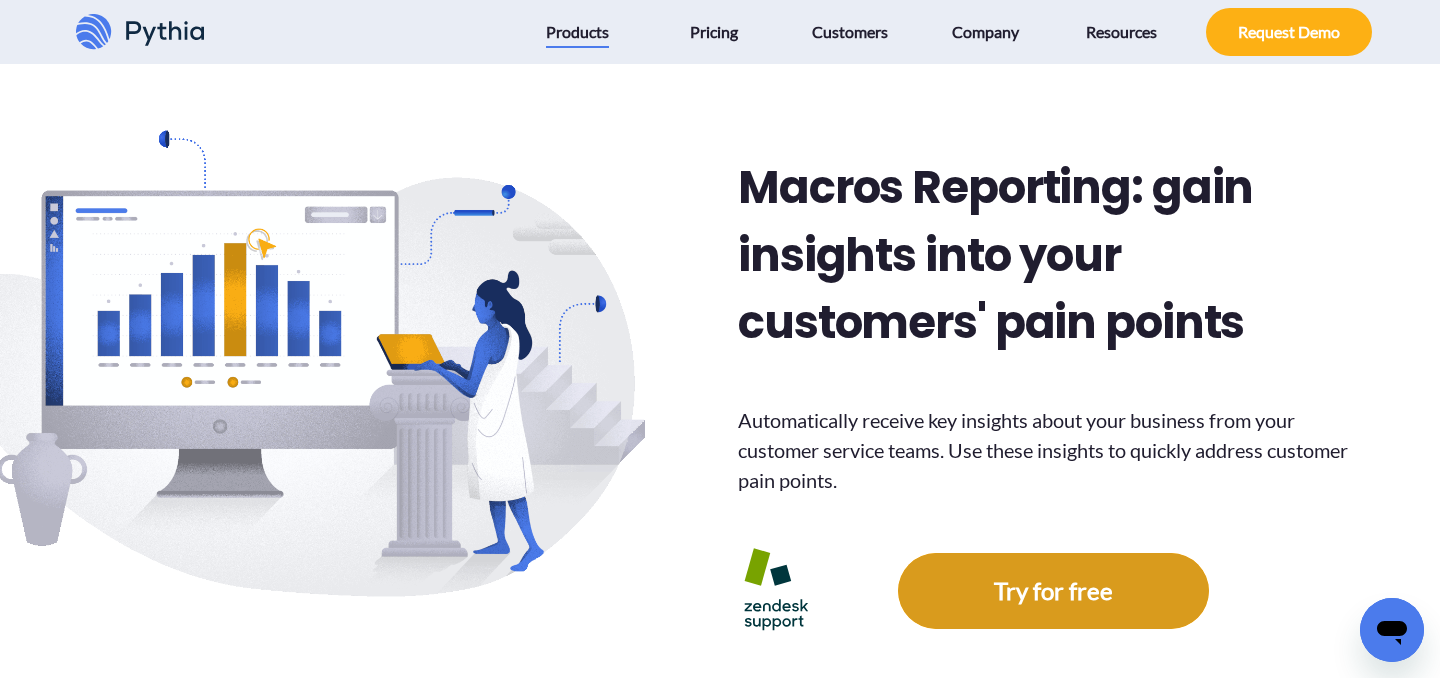scroll, scrollTop: 0, scrollLeft: 0, axis: both 